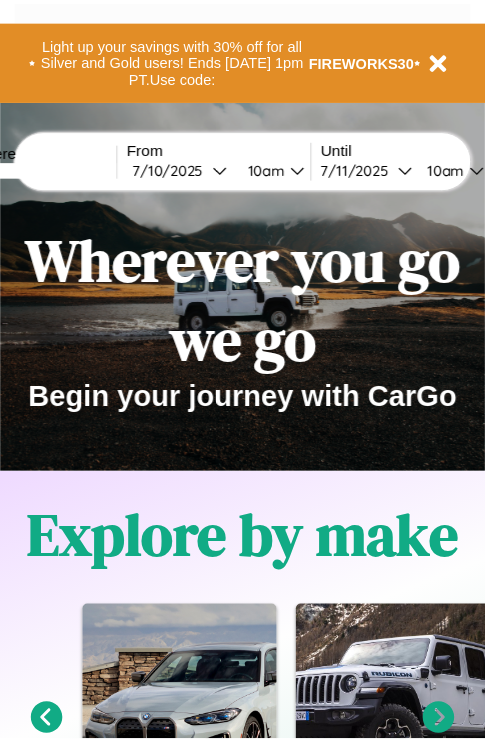 scroll, scrollTop: 0, scrollLeft: 0, axis: both 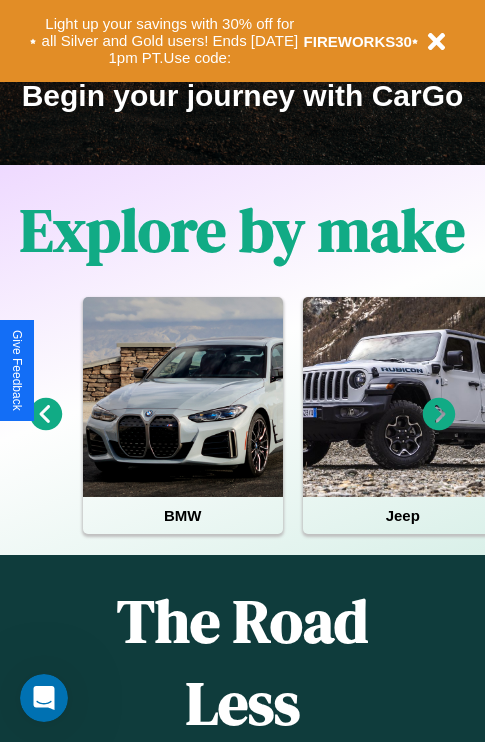 click 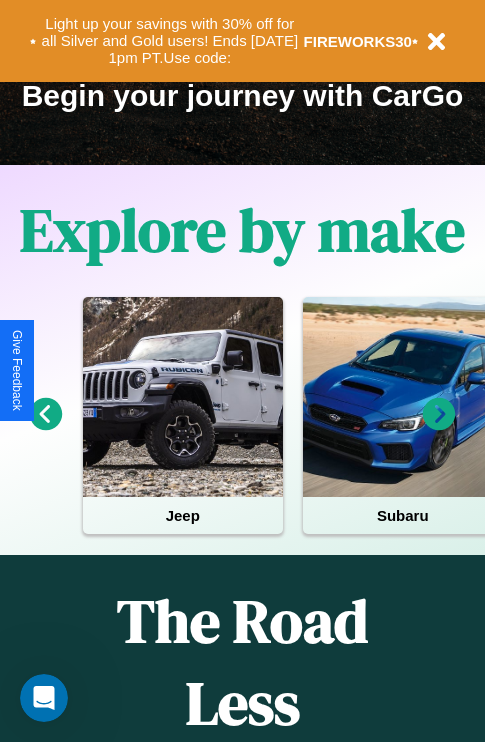 click 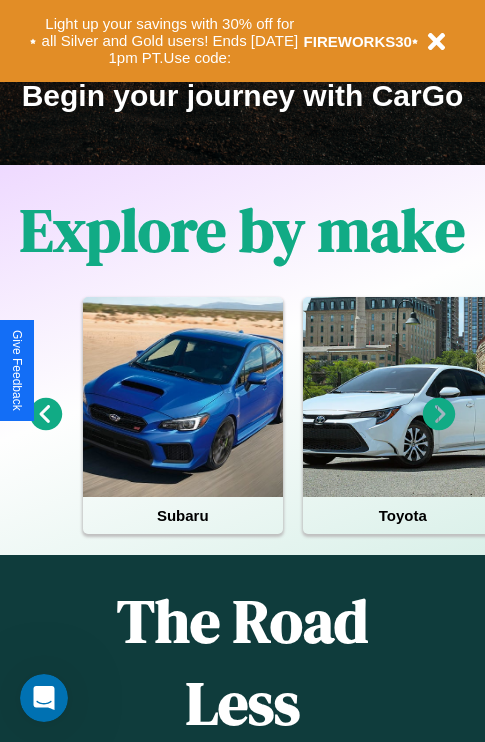 click 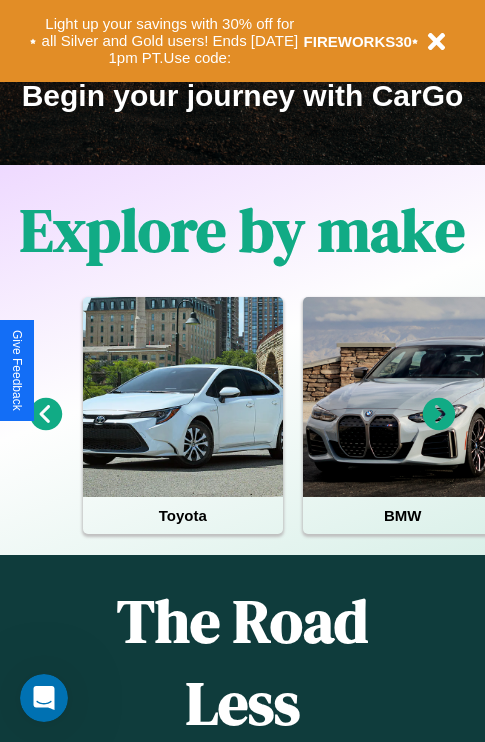 click 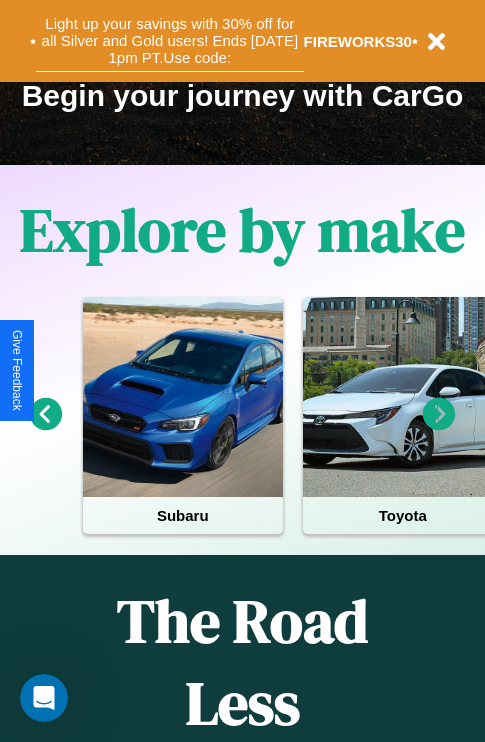 click on "Light up your savings with 30% off for all Silver and Gold users! Ends 8/1 at 1pm PT.  Use code:" at bounding box center [170, 41] 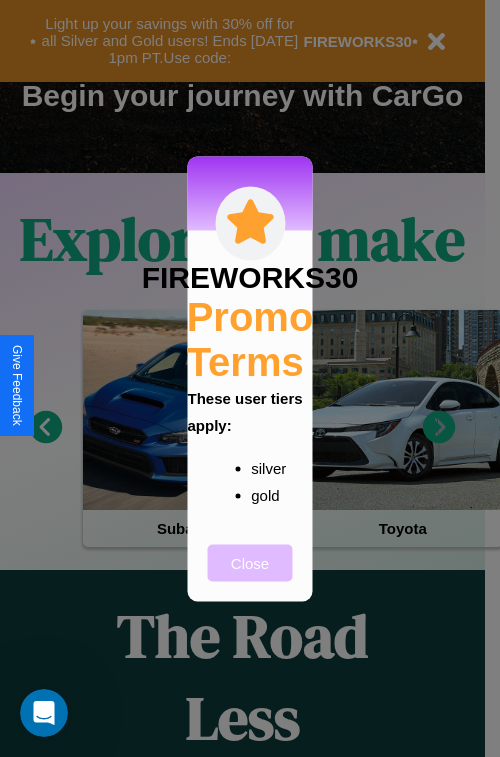 click on "Close" at bounding box center (250, 562) 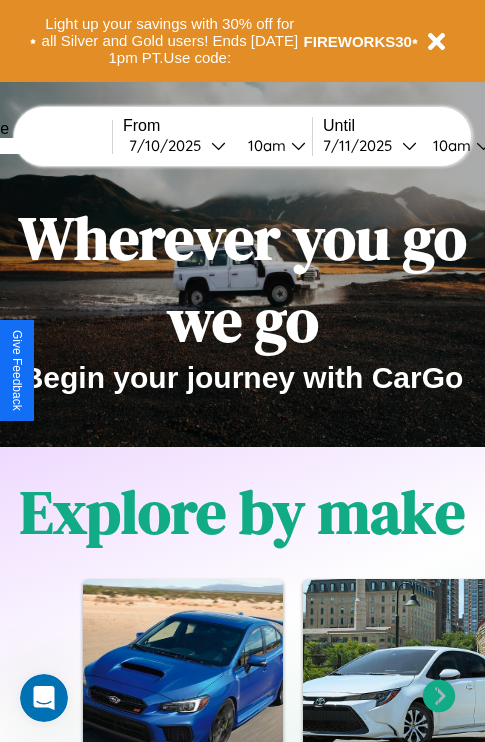 scroll, scrollTop: 0, scrollLeft: 0, axis: both 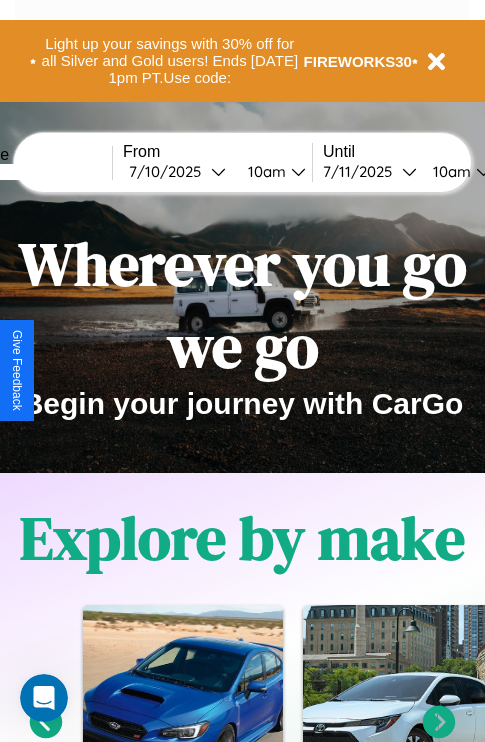 click at bounding box center [37, 172] 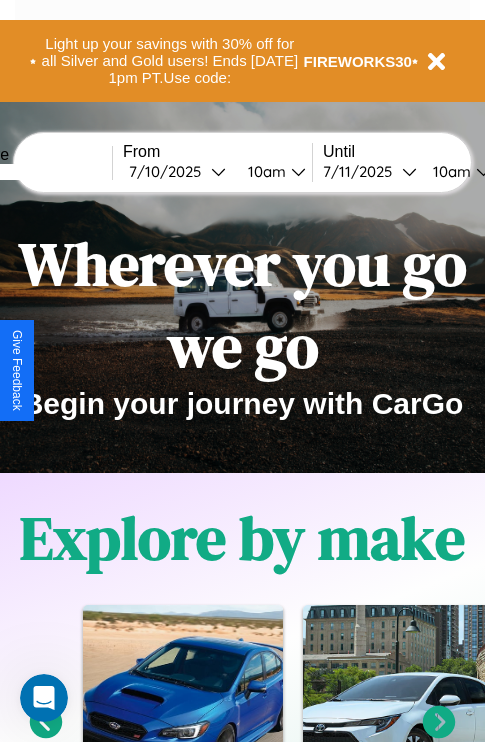 type on "******" 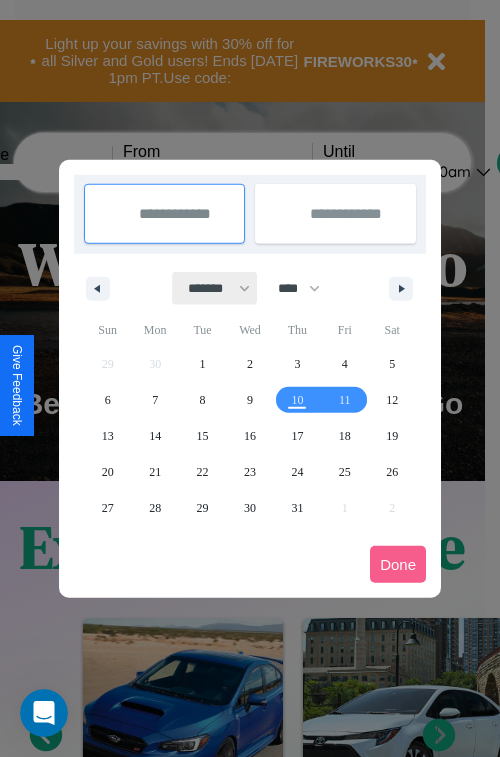 click on "******* ******** ***** ***** *** **** **** ****** ********* ******* ******** ********" at bounding box center (215, 288) 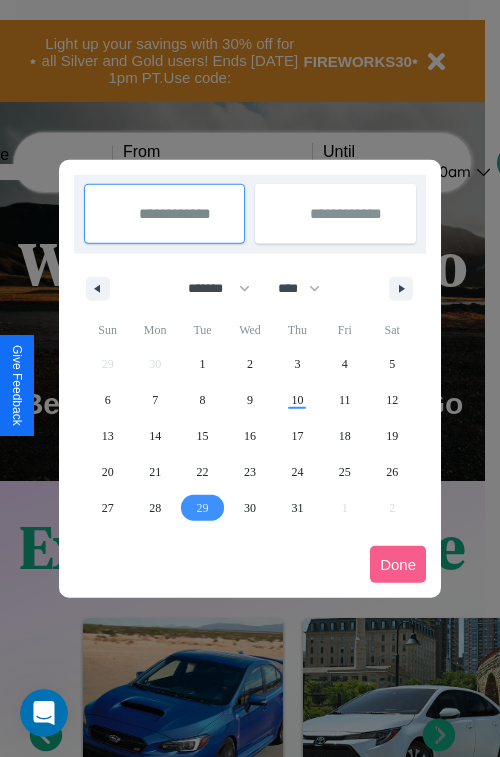 click on "29" at bounding box center (203, 508) 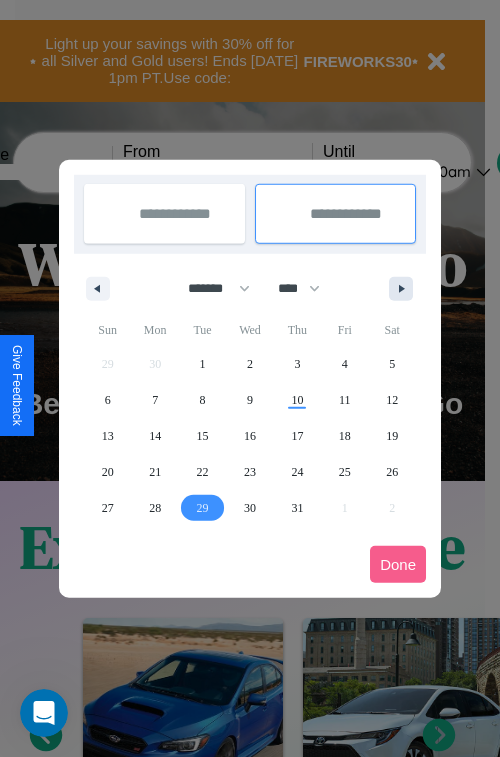 click at bounding box center [405, 289] 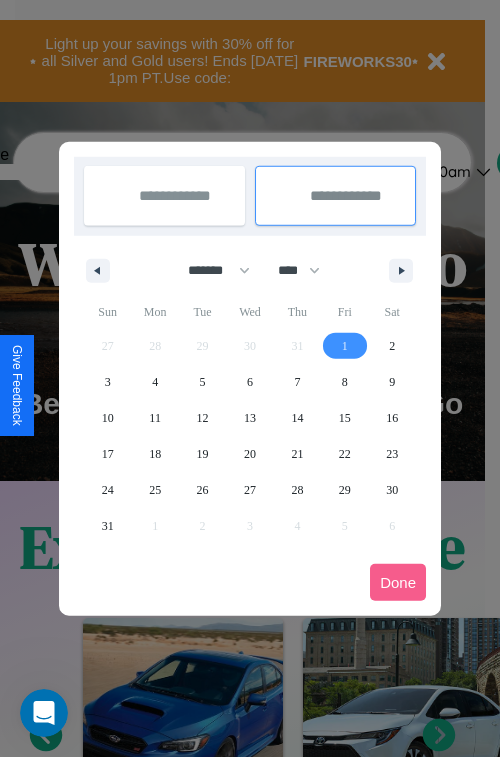 click on "1" at bounding box center [345, 346] 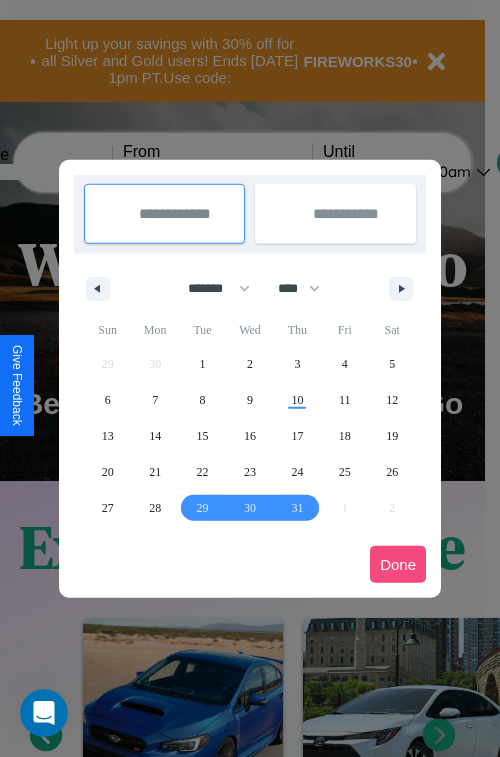 click on "Done" at bounding box center (398, 564) 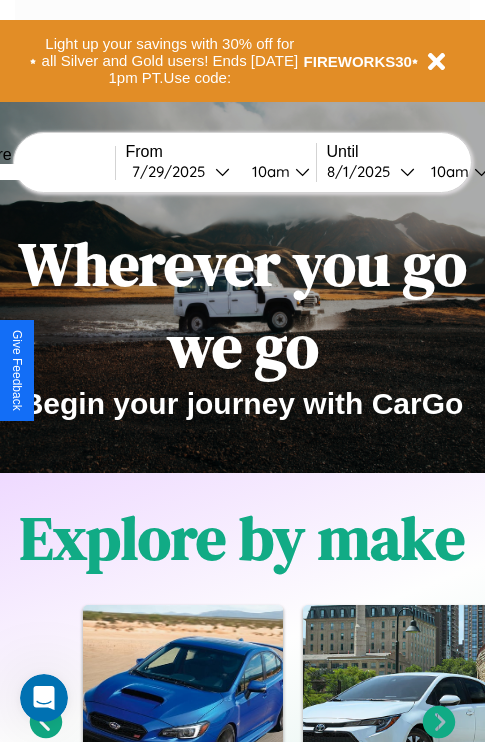 click on "10am" at bounding box center [268, 171] 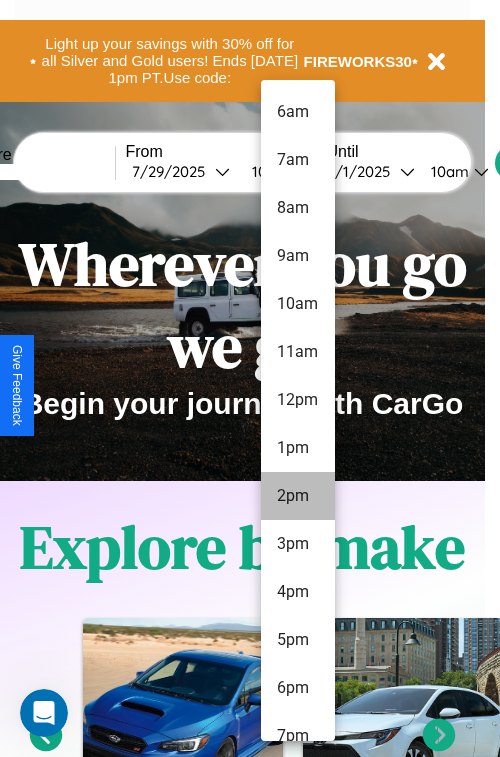 click on "2pm" at bounding box center [298, 496] 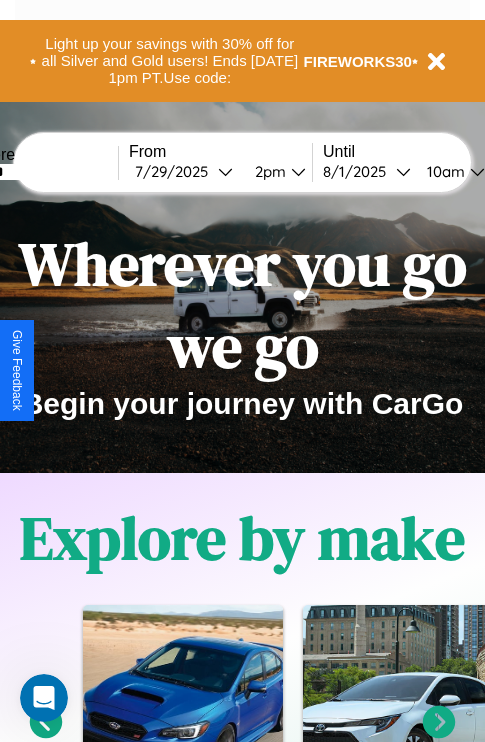 scroll, scrollTop: 0, scrollLeft: 68, axis: horizontal 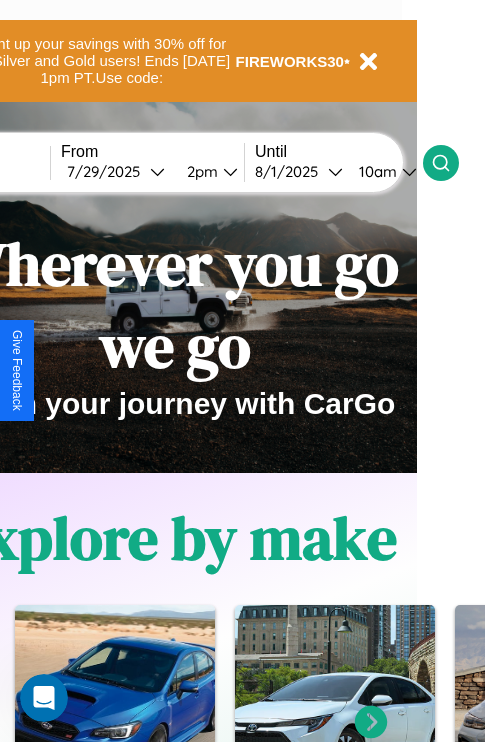 click 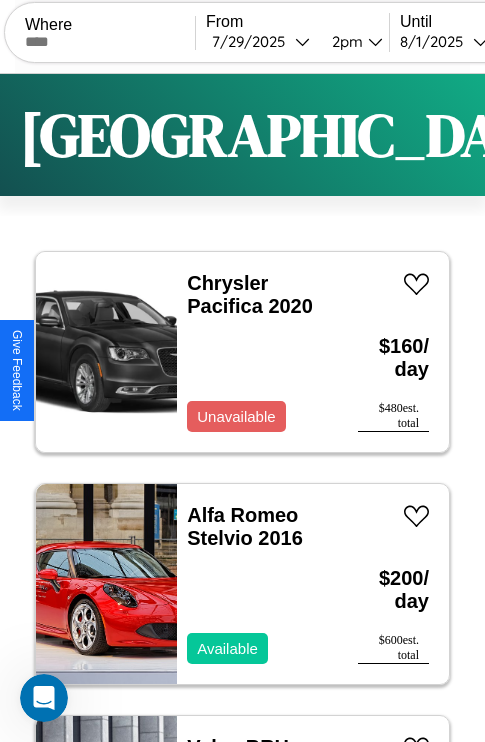scroll, scrollTop: 95, scrollLeft: 0, axis: vertical 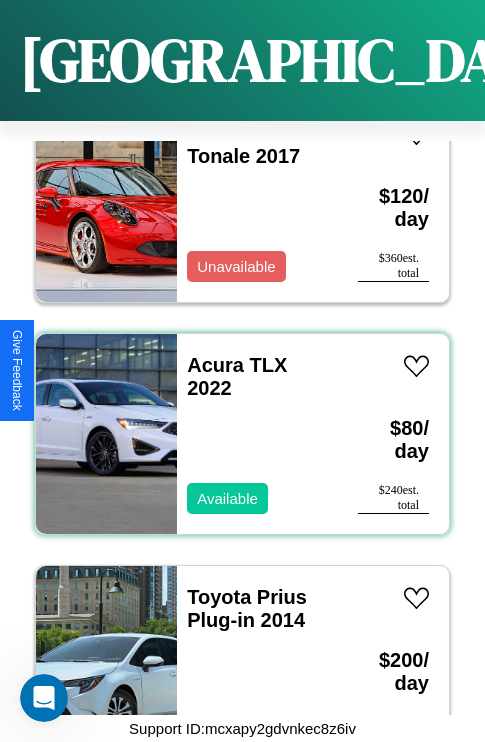 click on "Acura   TLX   2022 Available" at bounding box center [257, 434] 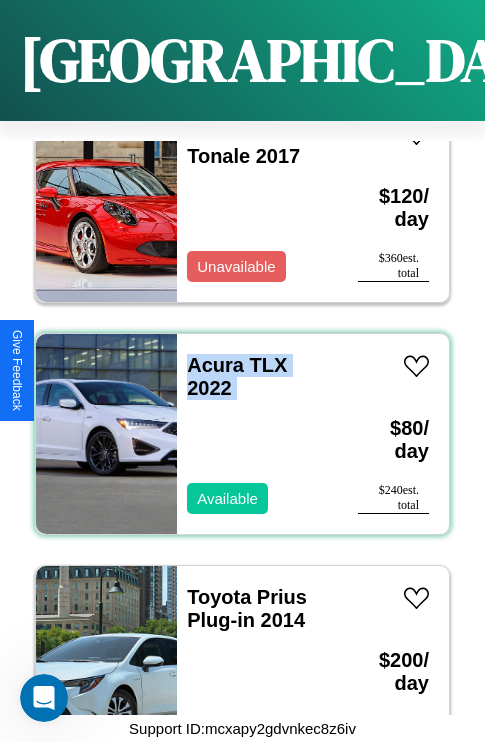 click on "Acura   TLX   2022 Available" at bounding box center [257, 434] 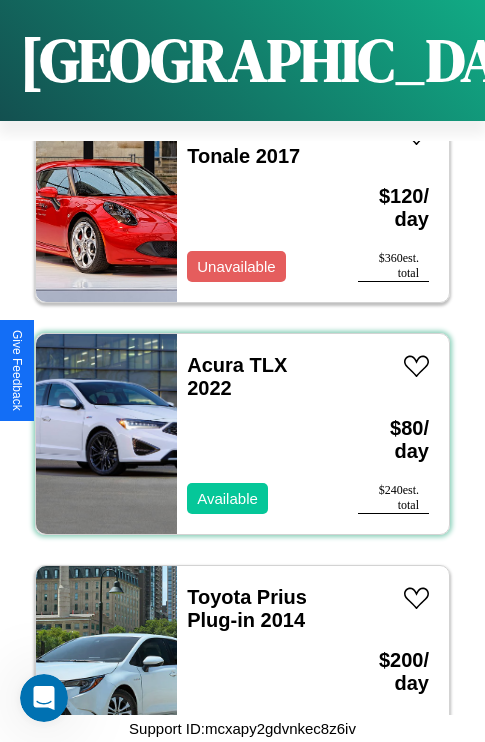 click on "Acura   TLX   2022 Available" at bounding box center [257, 434] 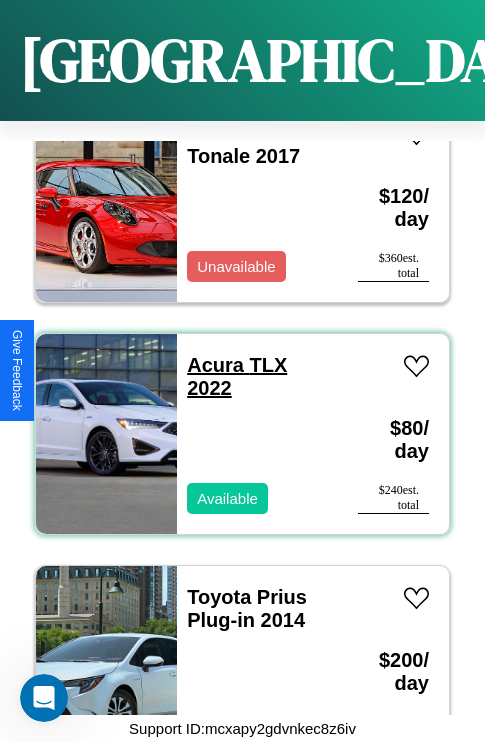 click on "Acura   TLX   2022" at bounding box center [237, 376] 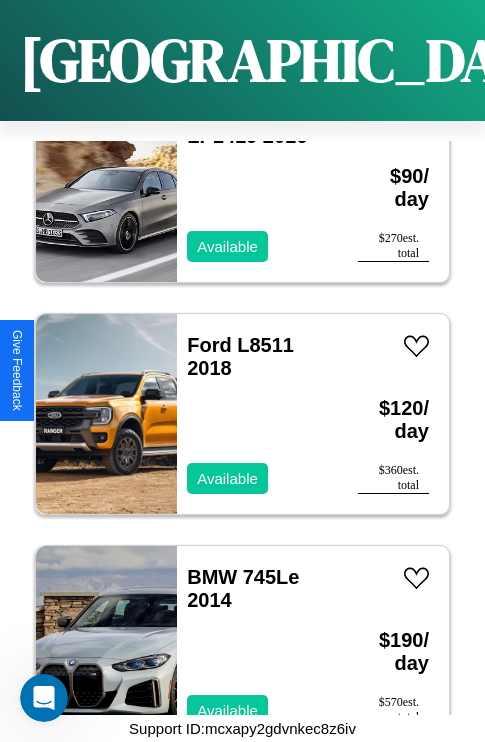 scroll, scrollTop: 27758, scrollLeft: 0, axis: vertical 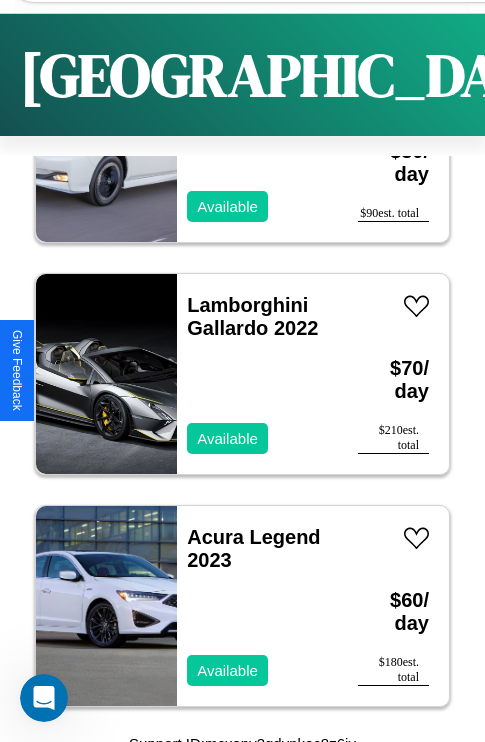 click on "Kia   EV9   2023" at bounding box center (249, -2247) 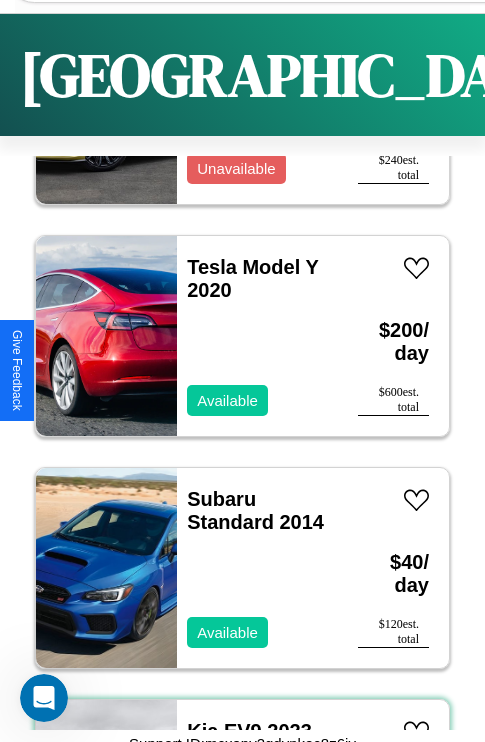 scroll, scrollTop: 95, scrollLeft: 0, axis: vertical 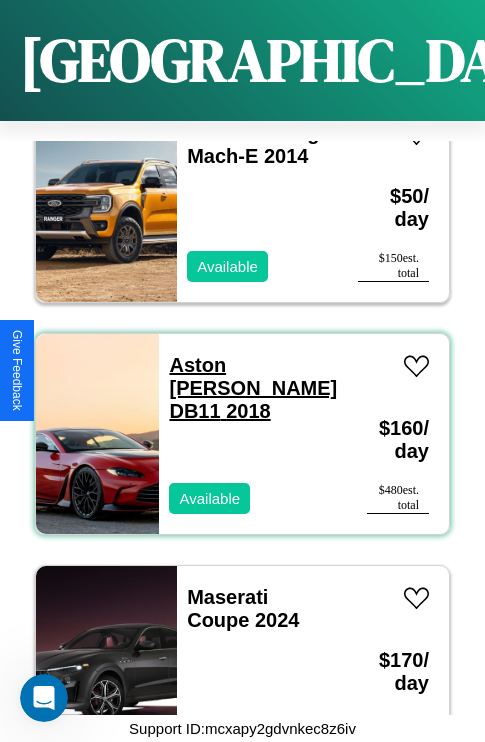 click on "Aston Martin   DB11   2018" at bounding box center (253, 388) 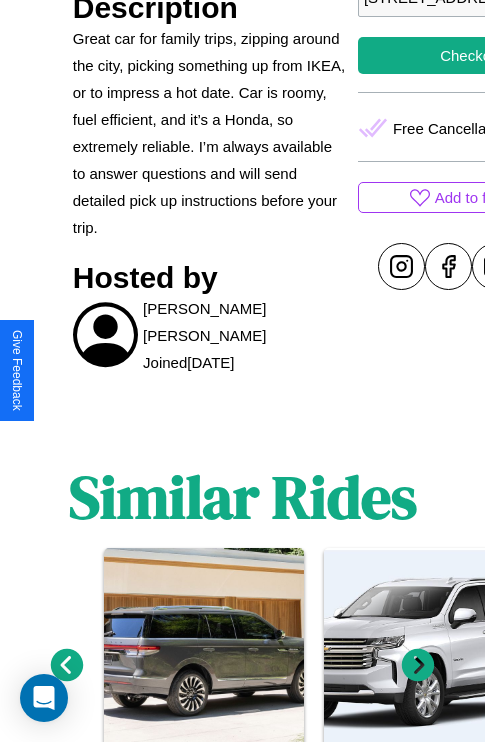 scroll, scrollTop: 856, scrollLeft: 0, axis: vertical 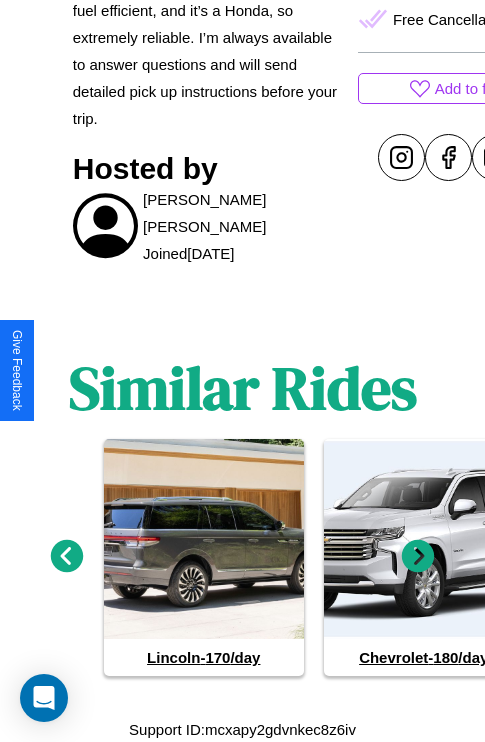 click 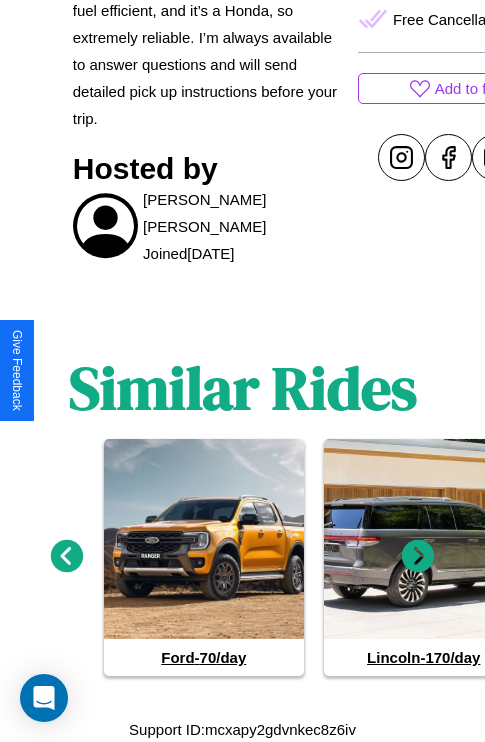 click 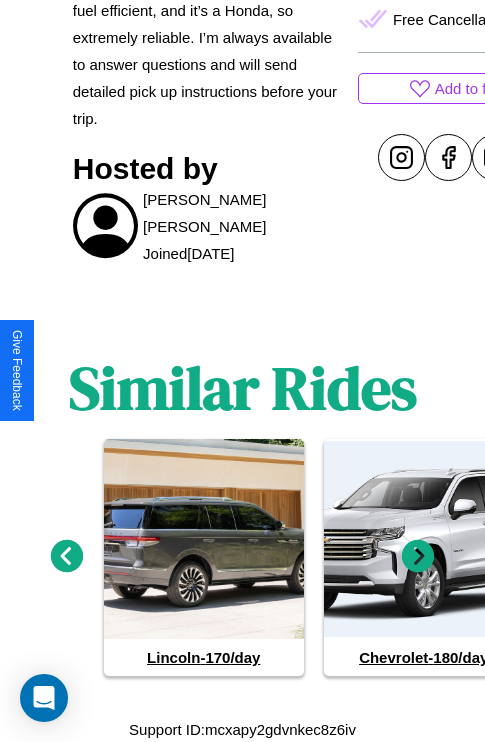click 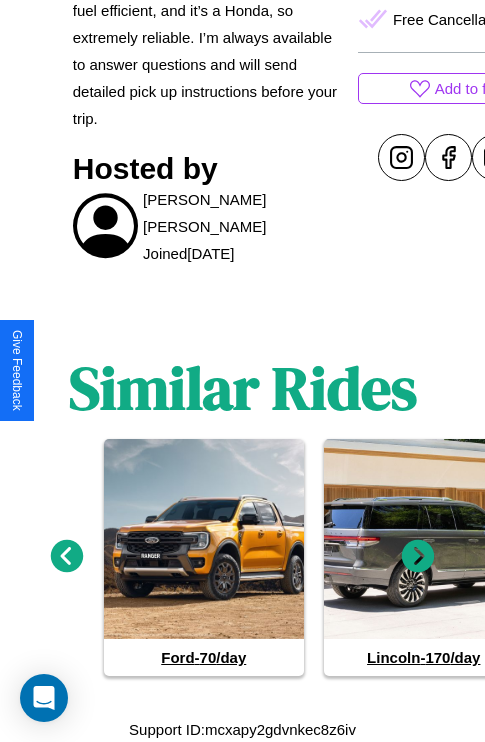 click 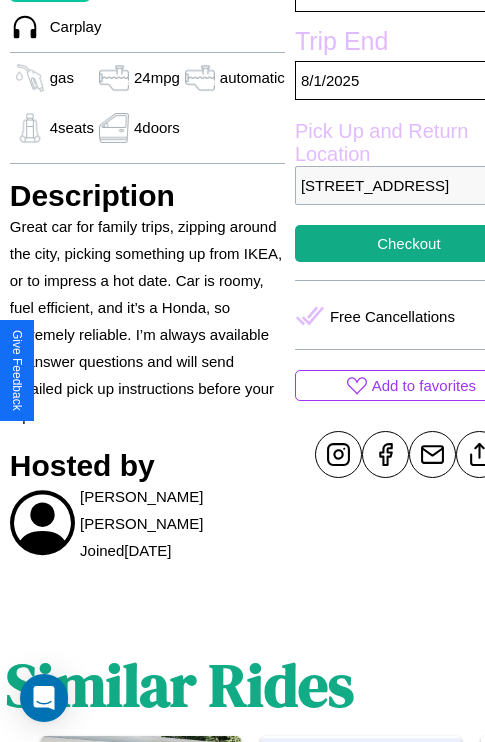 scroll, scrollTop: 459, scrollLeft: 84, axis: both 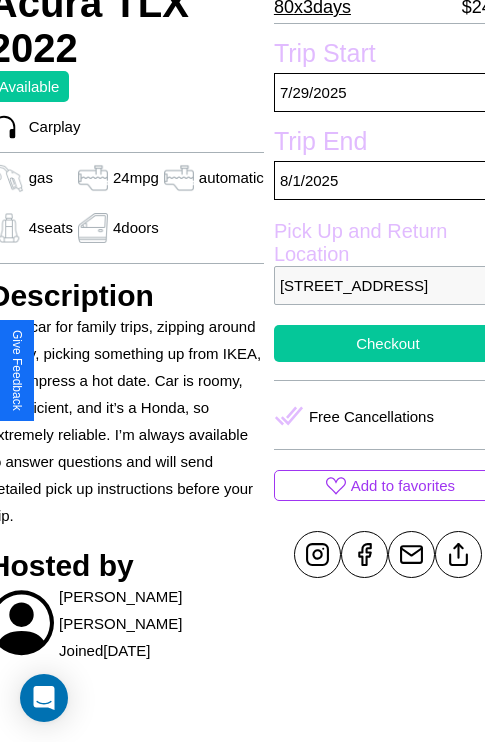 click on "Checkout" at bounding box center (388, 343) 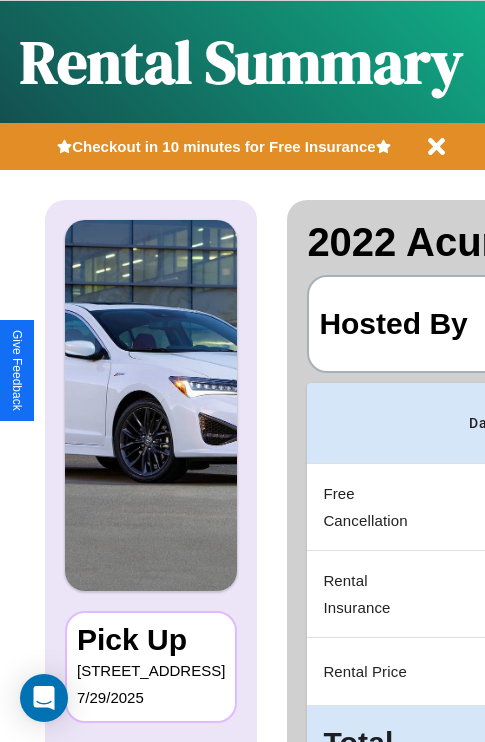 scroll, scrollTop: 0, scrollLeft: 378, axis: horizontal 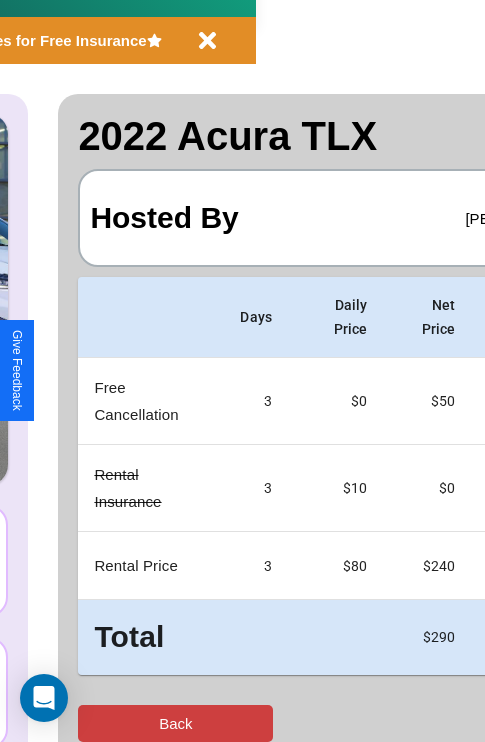 click on "Back" at bounding box center (175, 723) 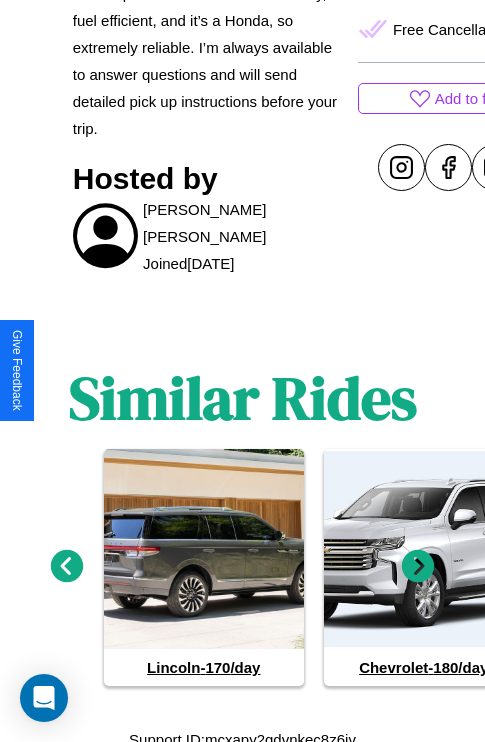 scroll, scrollTop: 856, scrollLeft: 0, axis: vertical 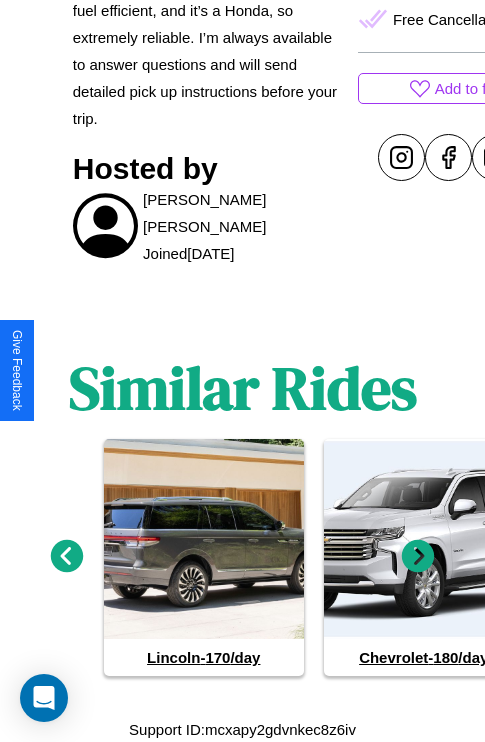 click 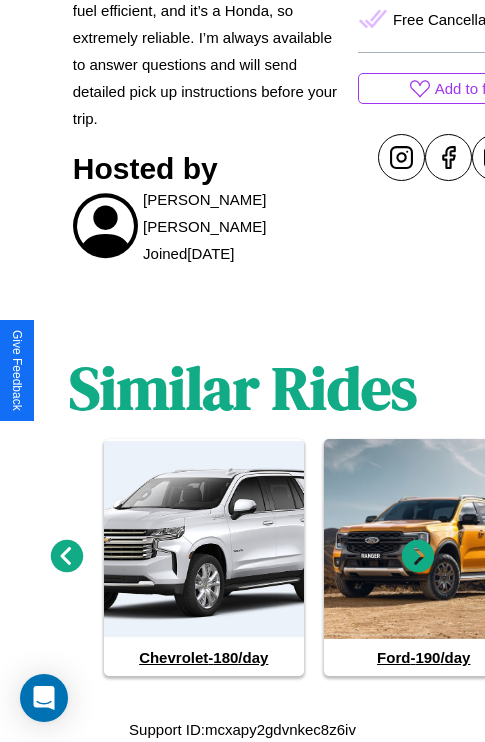 click 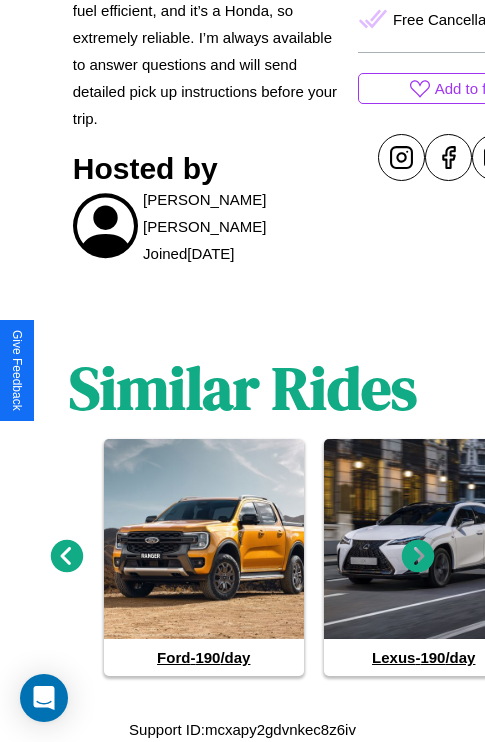 click 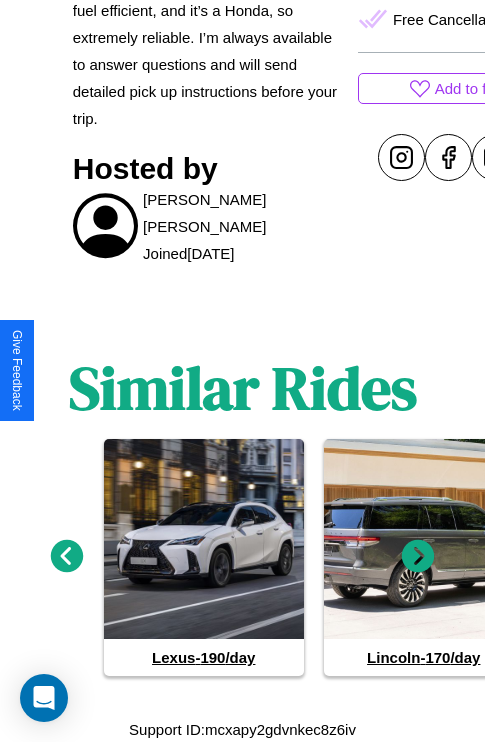 click 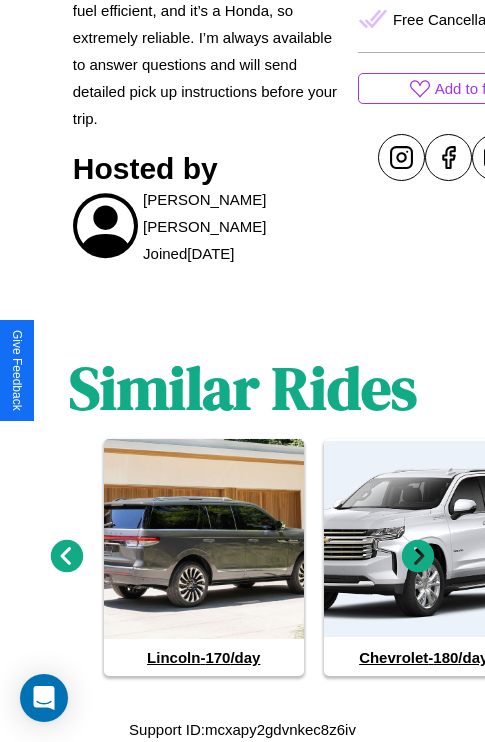 click 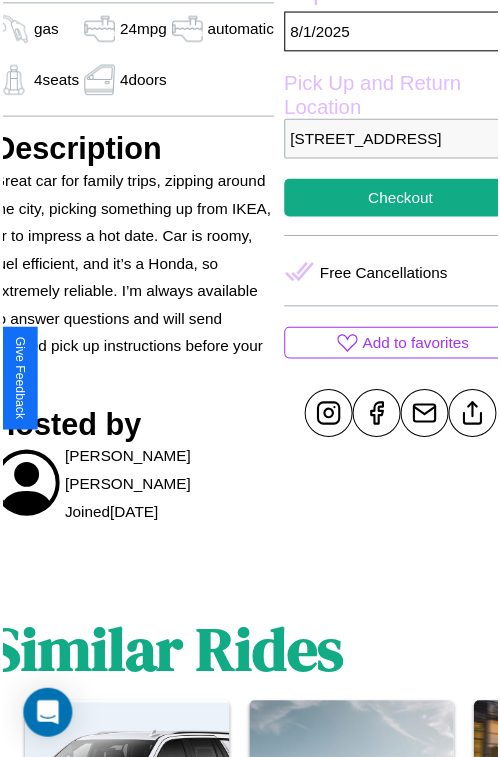scroll, scrollTop: 601, scrollLeft: 84, axis: both 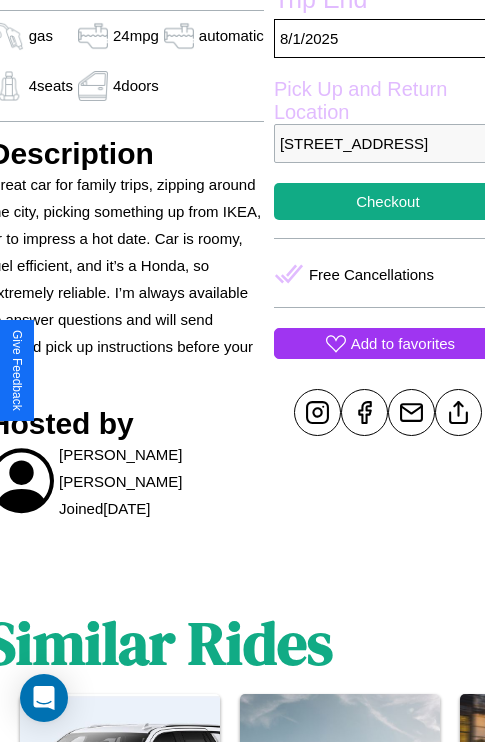 click on "Add to favorites" at bounding box center [403, 343] 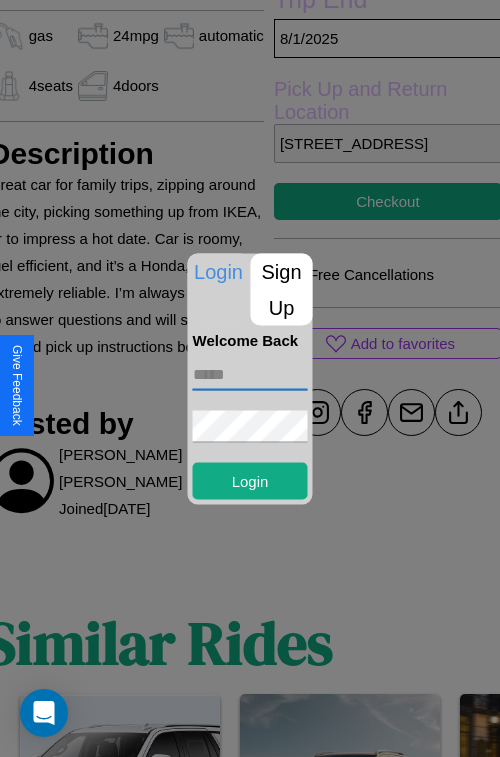 click at bounding box center [250, 374] 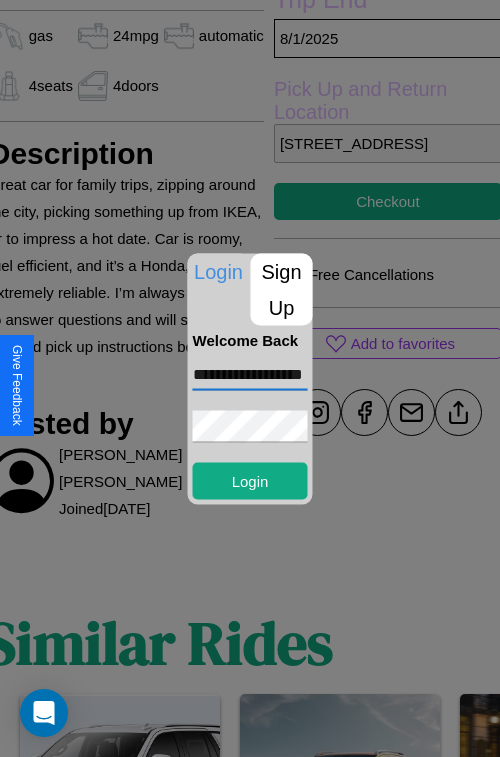 scroll, scrollTop: 0, scrollLeft: 53, axis: horizontal 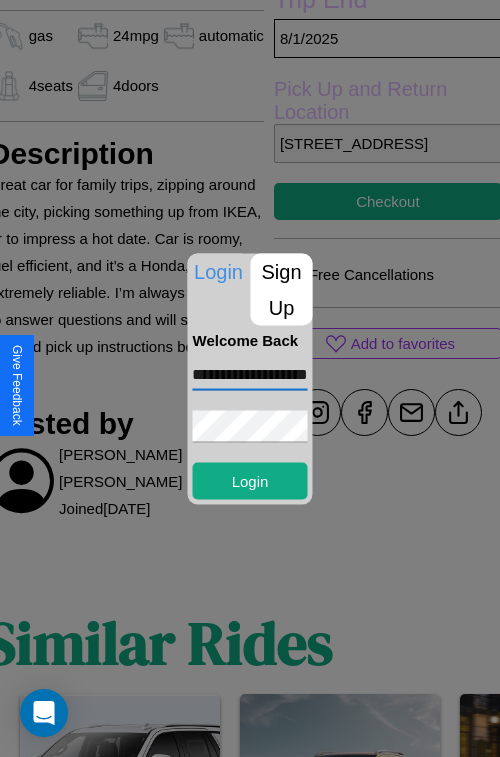type on "**********" 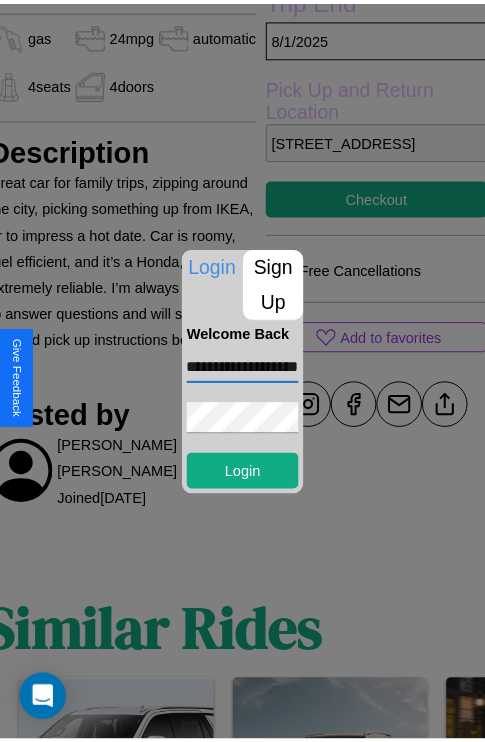 scroll, scrollTop: 0, scrollLeft: 0, axis: both 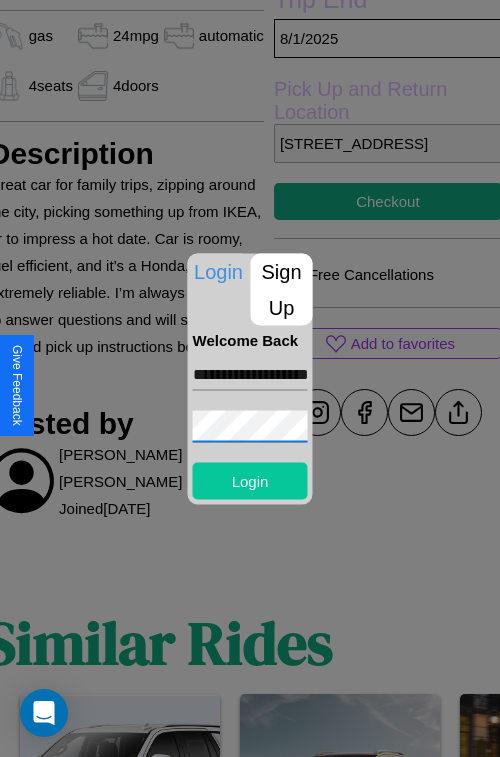 click on "Login" at bounding box center (250, 480) 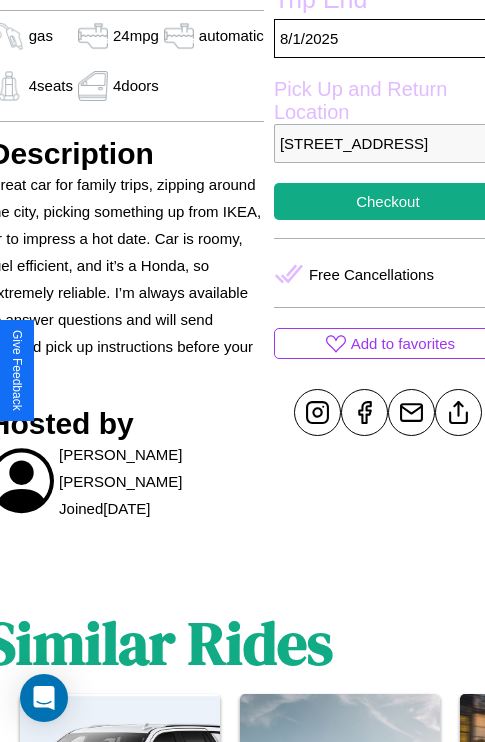 scroll, scrollTop: 459, scrollLeft: 84, axis: both 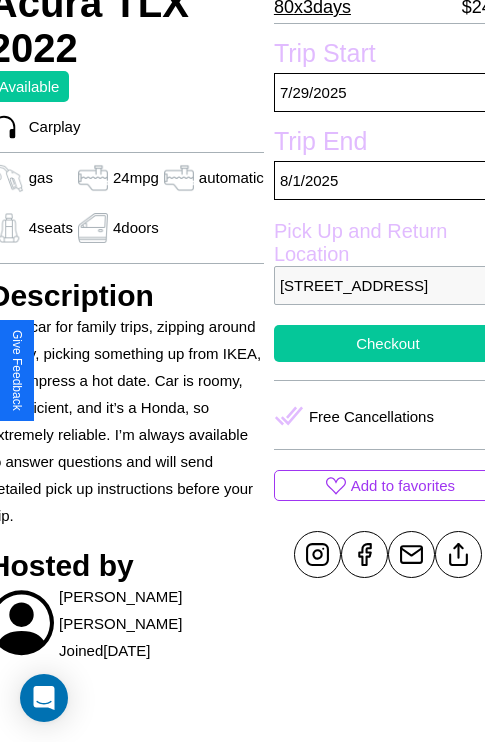 click on "Checkout" at bounding box center (388, 343) 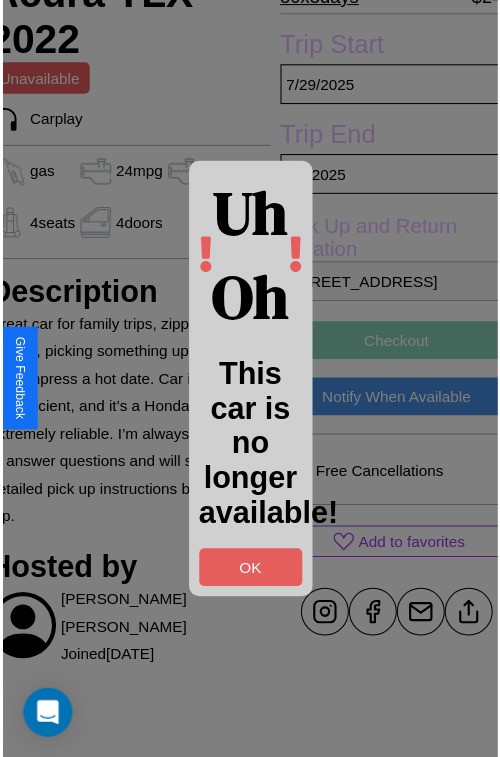 scroll, scrollTop: 461, scrollLeft: 84, axis: both 